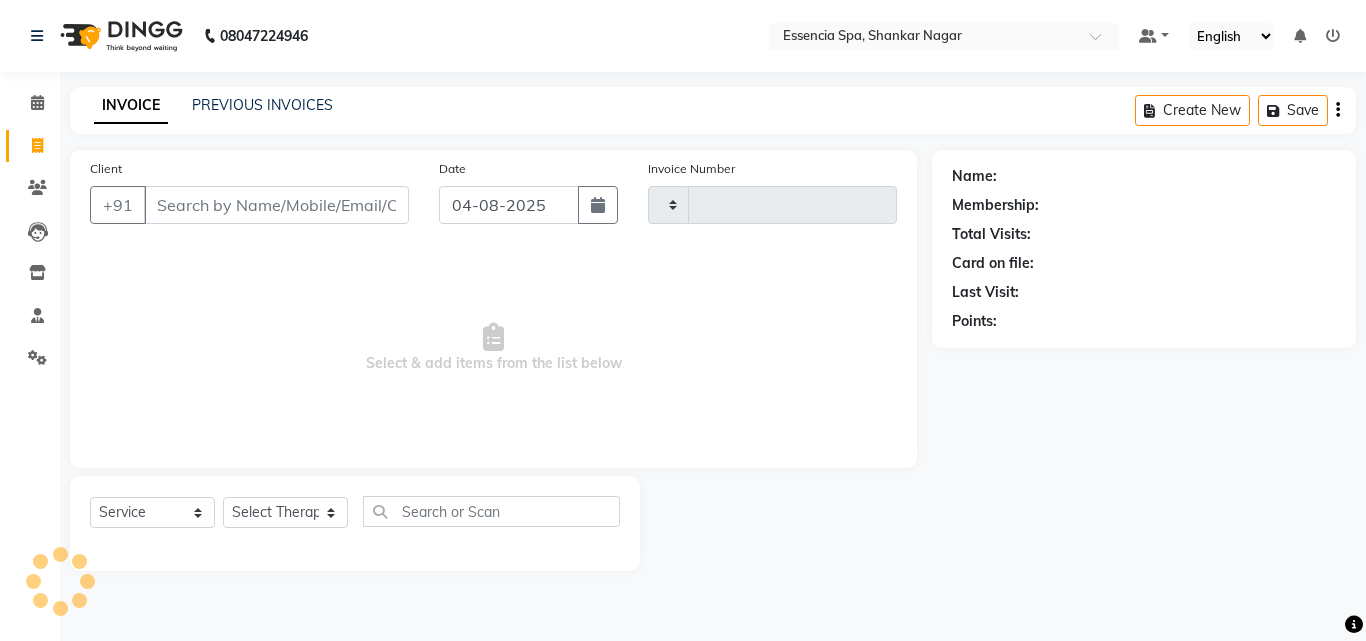 select on "service" 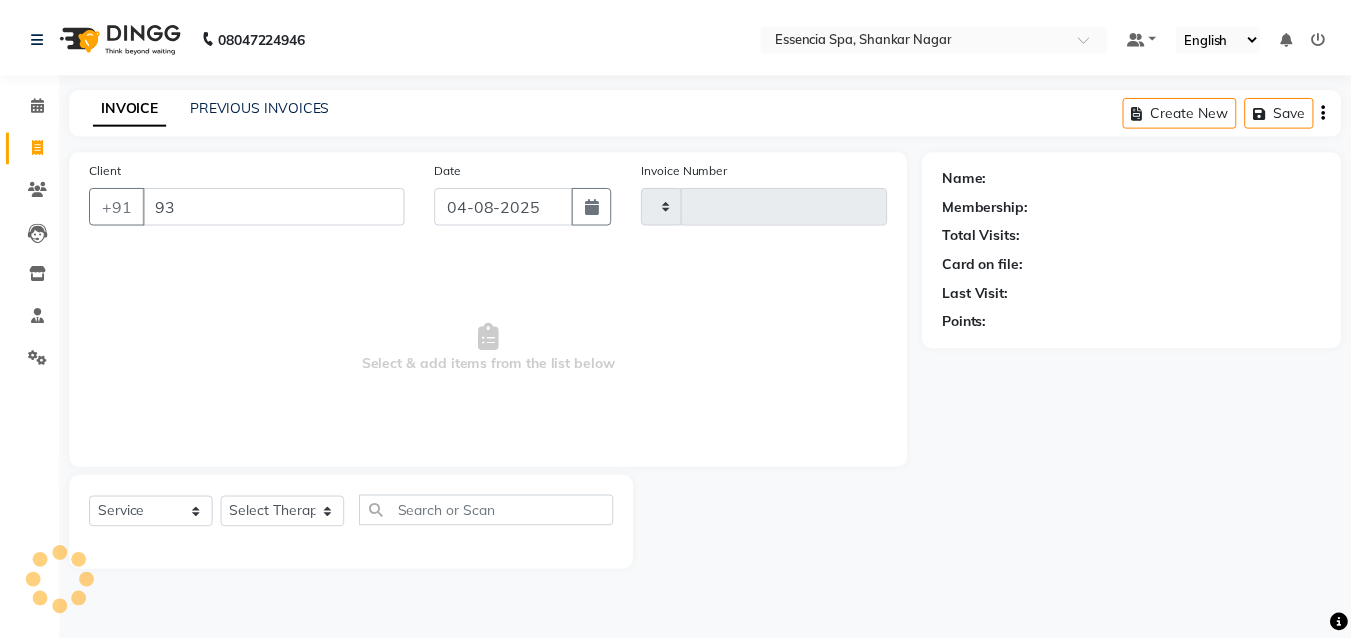scroll, scrollTop: 0, scrollLeft: 0, axis: both 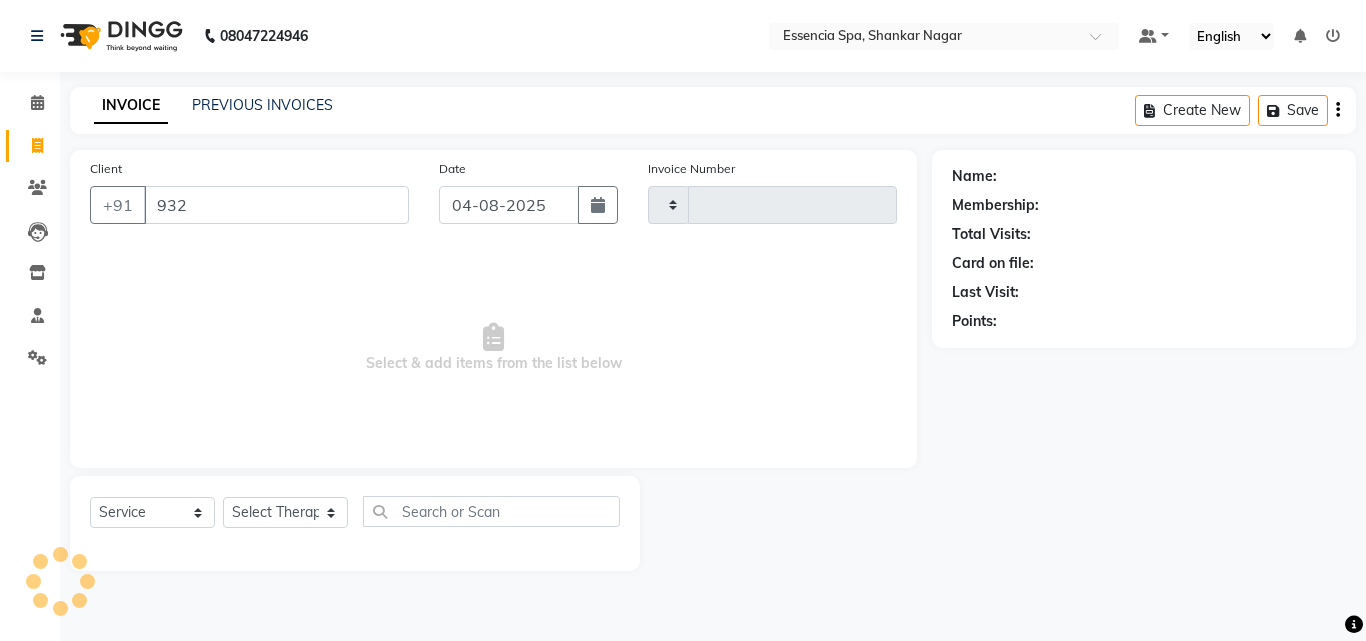 type on "9329" 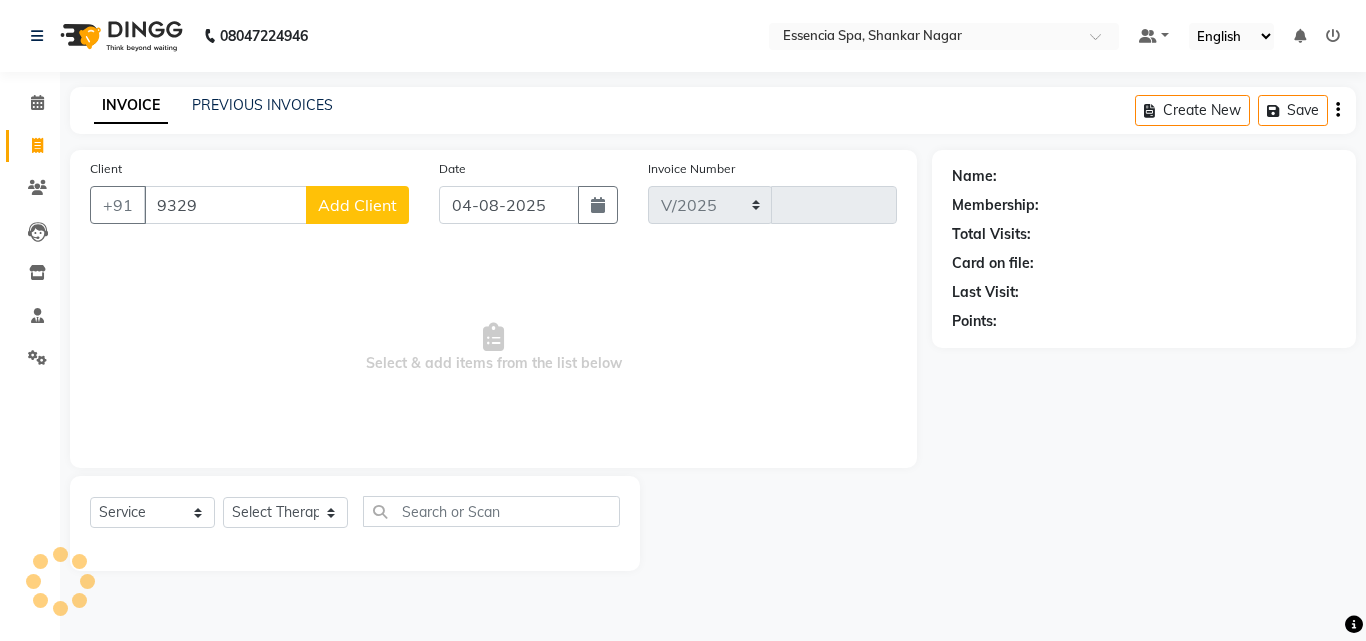 select on "7037" 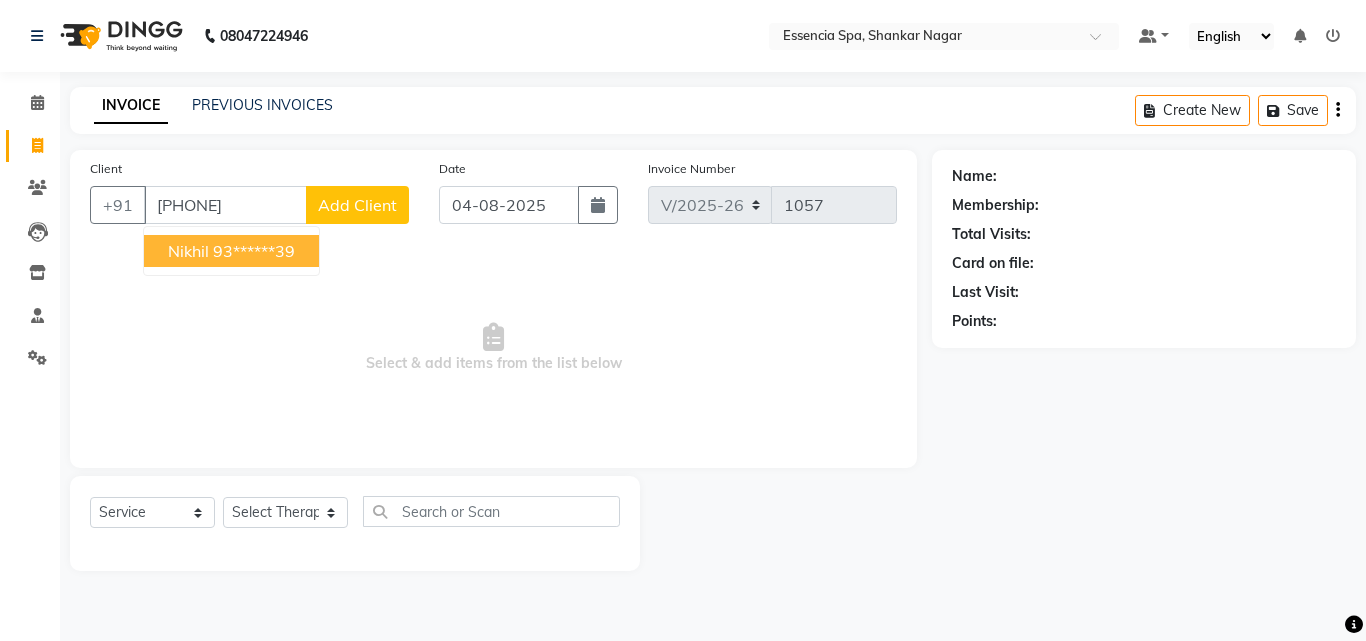 type on "[PHONE]" 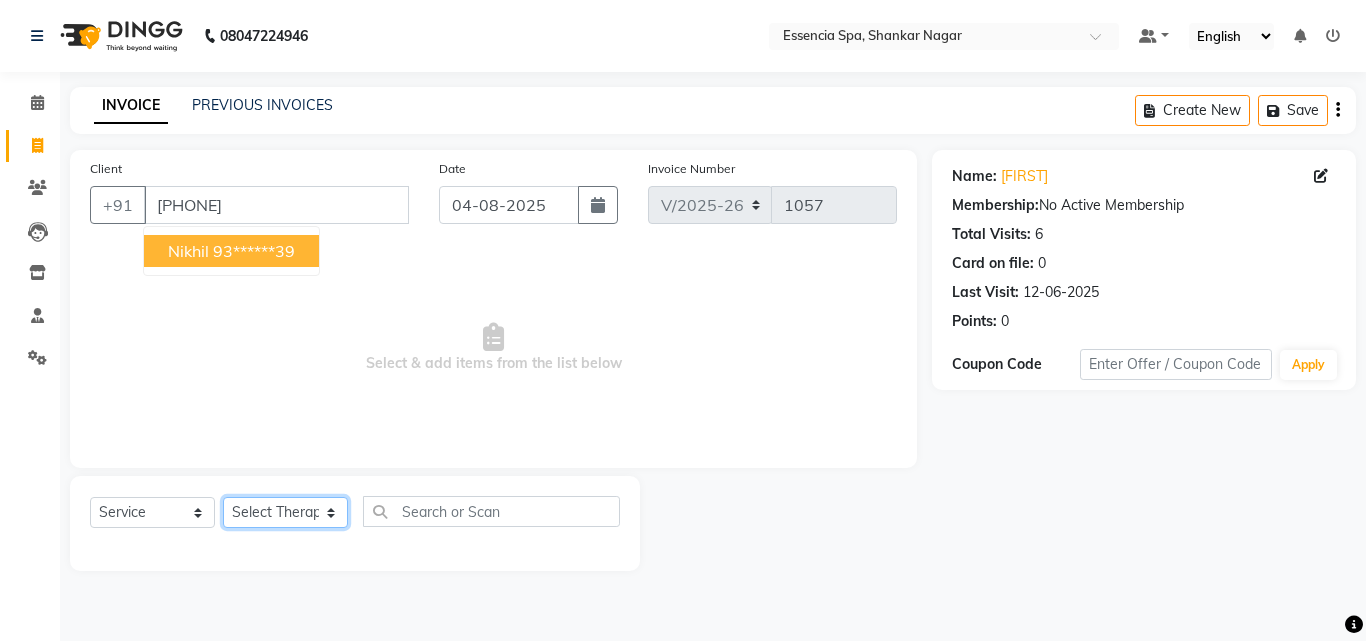 click on "Select Therapist [FIRST] [FIRST] [FIRST] [FIRST] [FIRST] [FIRST] [FIRST] [FIRST]" 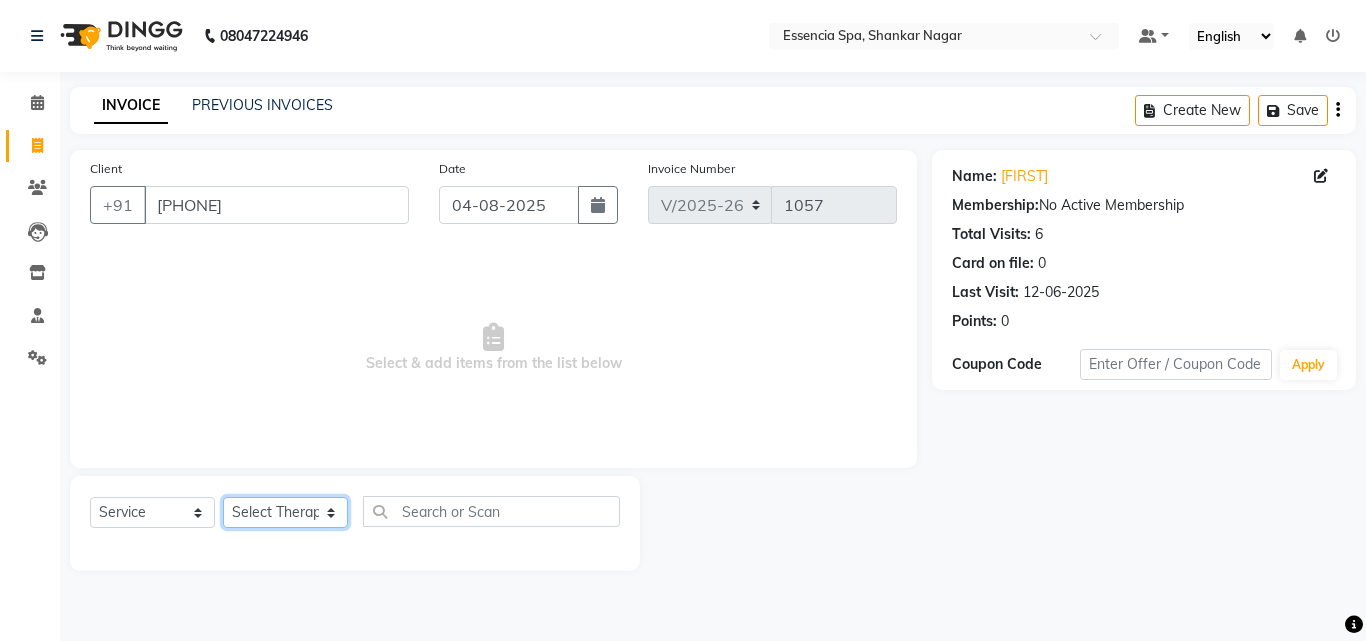 select on "61902" 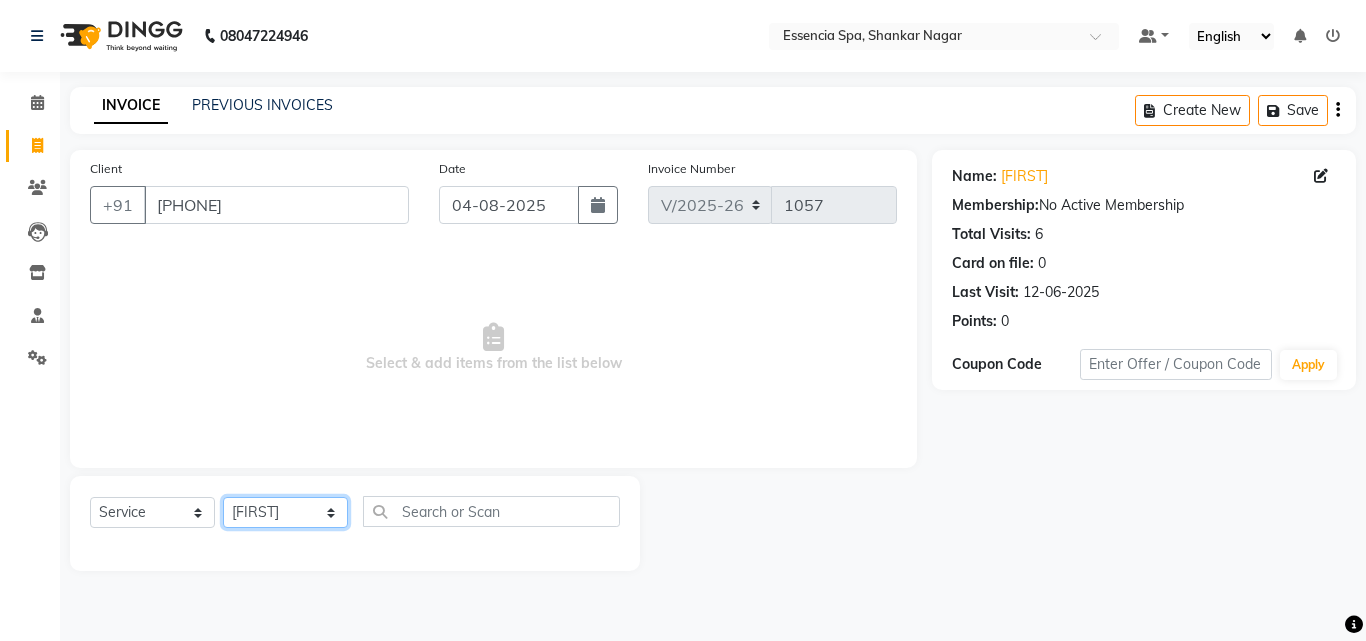 click on "Select Therapist [FIRST] [FIRST] [FIRST] [FIRST] [FIRST] [FIRST] [FIRST] [FIRST]" 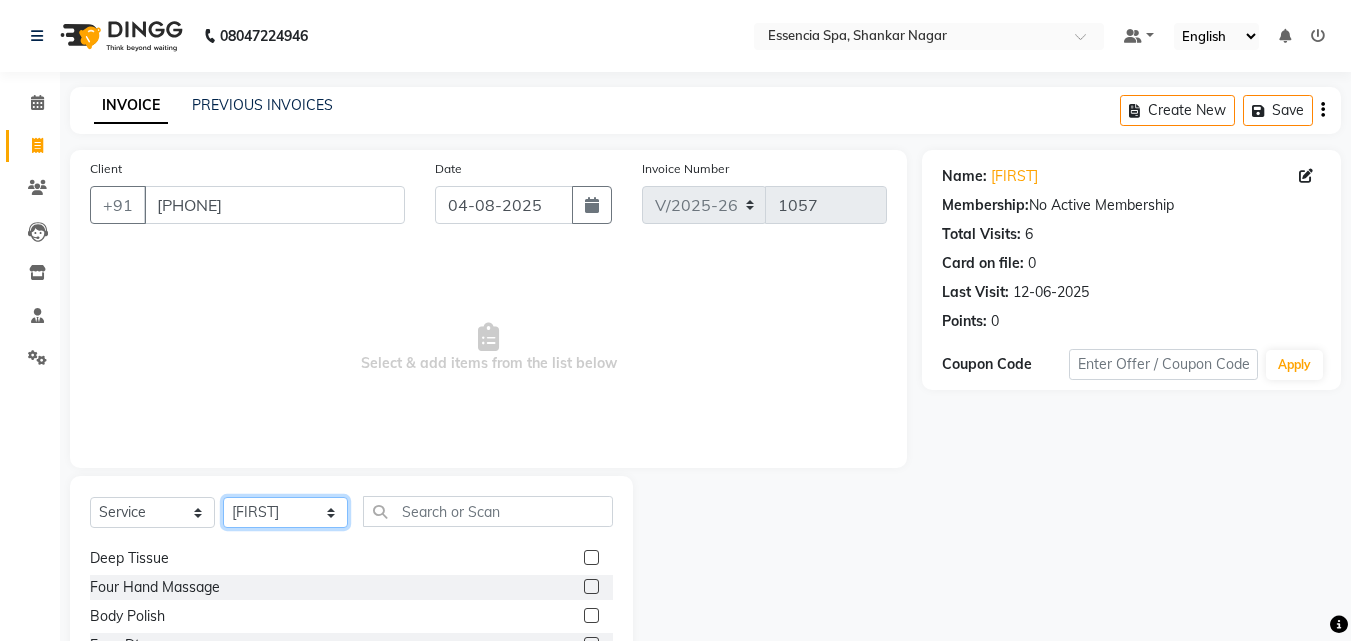 scroll, scrollTop: 32, scrollLeft: 0, axis: vertical 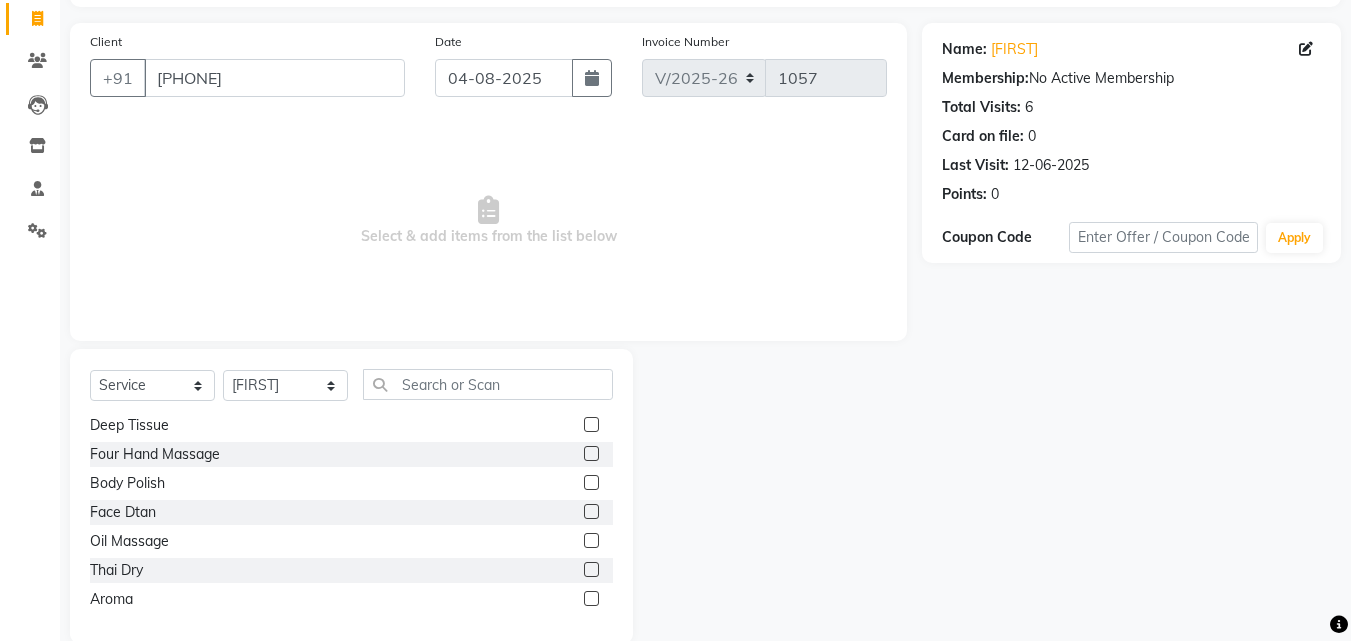 click 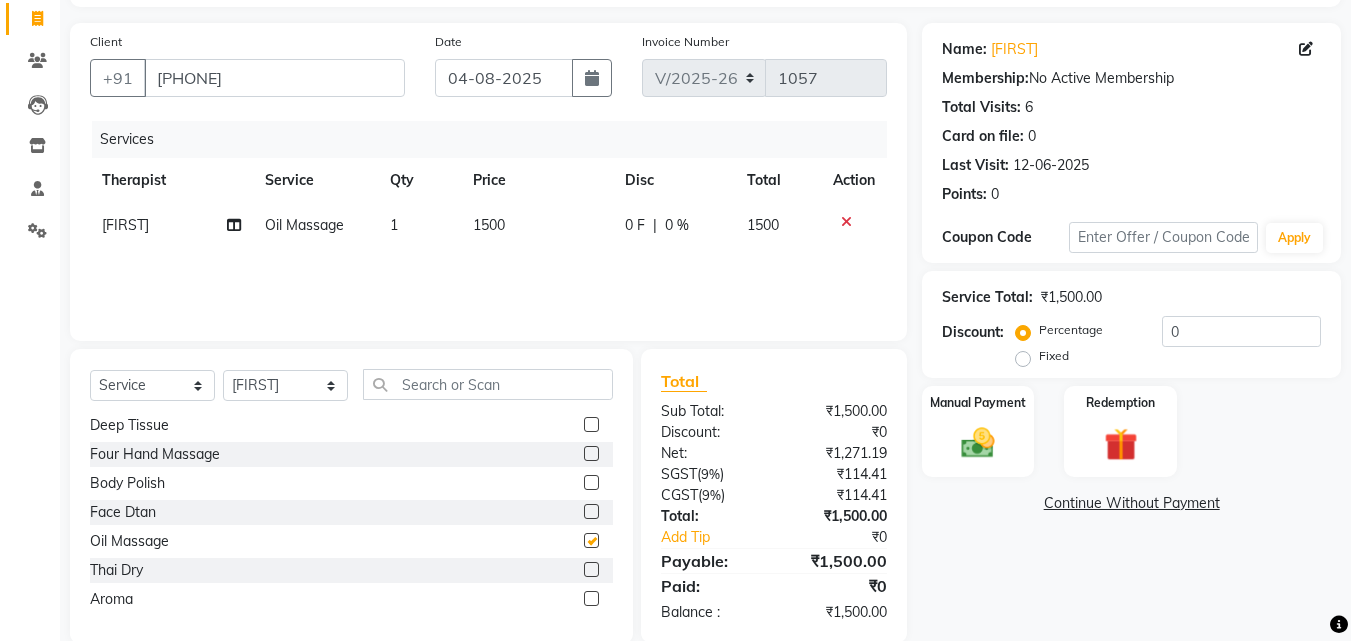 checkbox on "false" 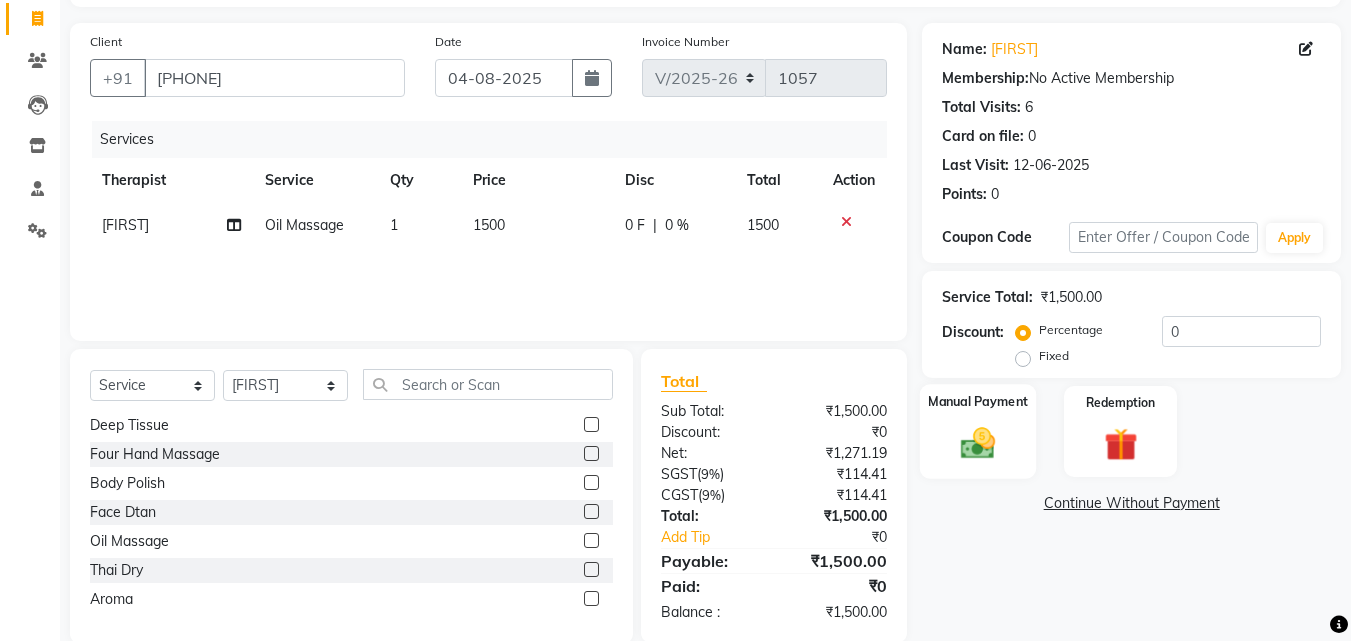 click 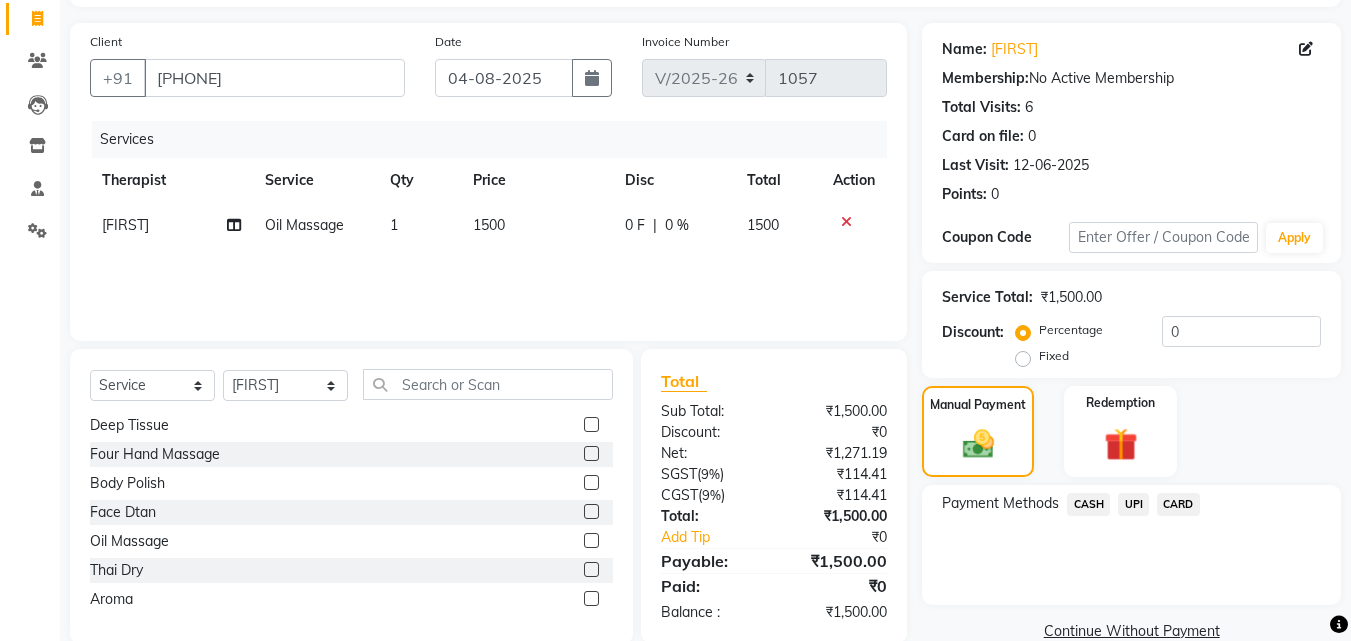 scroll, scrollTop: 162, scrollLeft: 0, axis: vertical 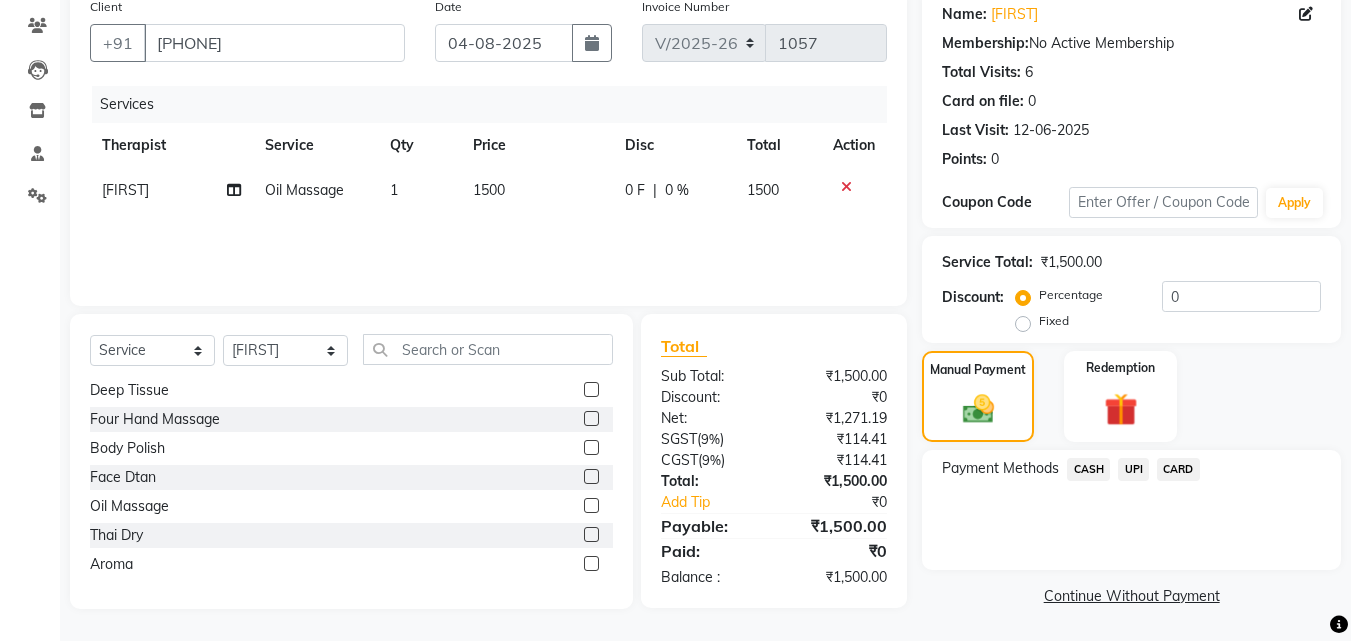 click on "CASH" 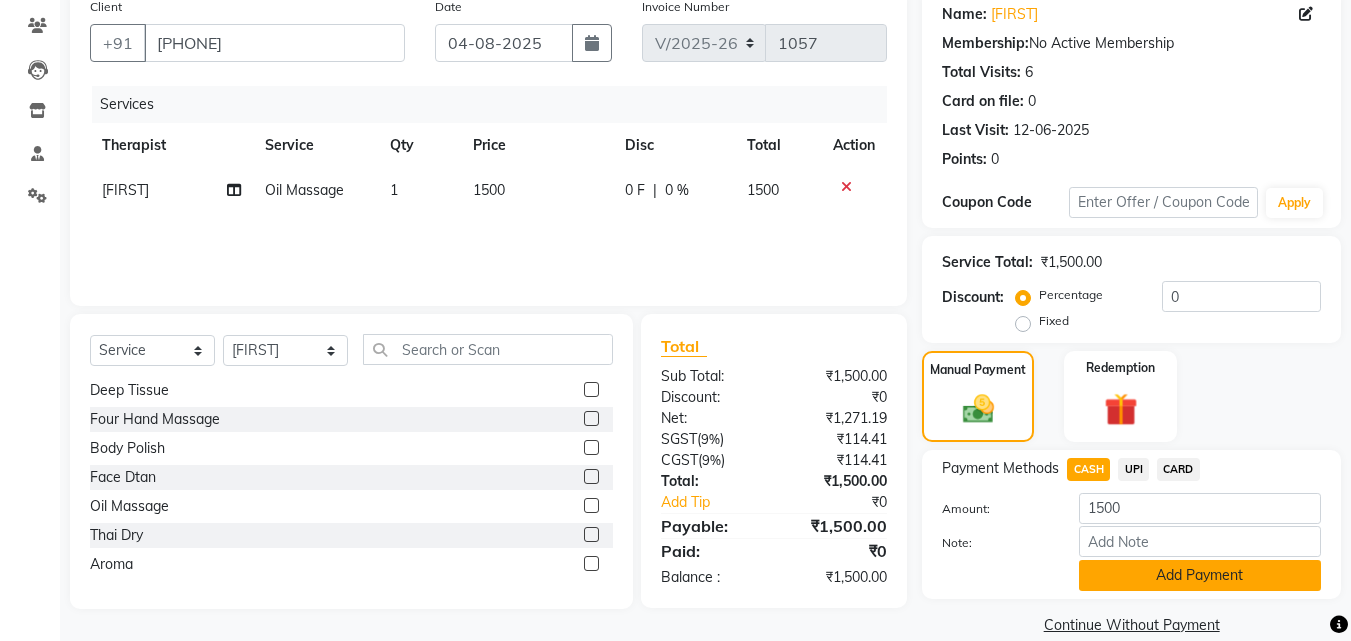 click on "Add Payment" 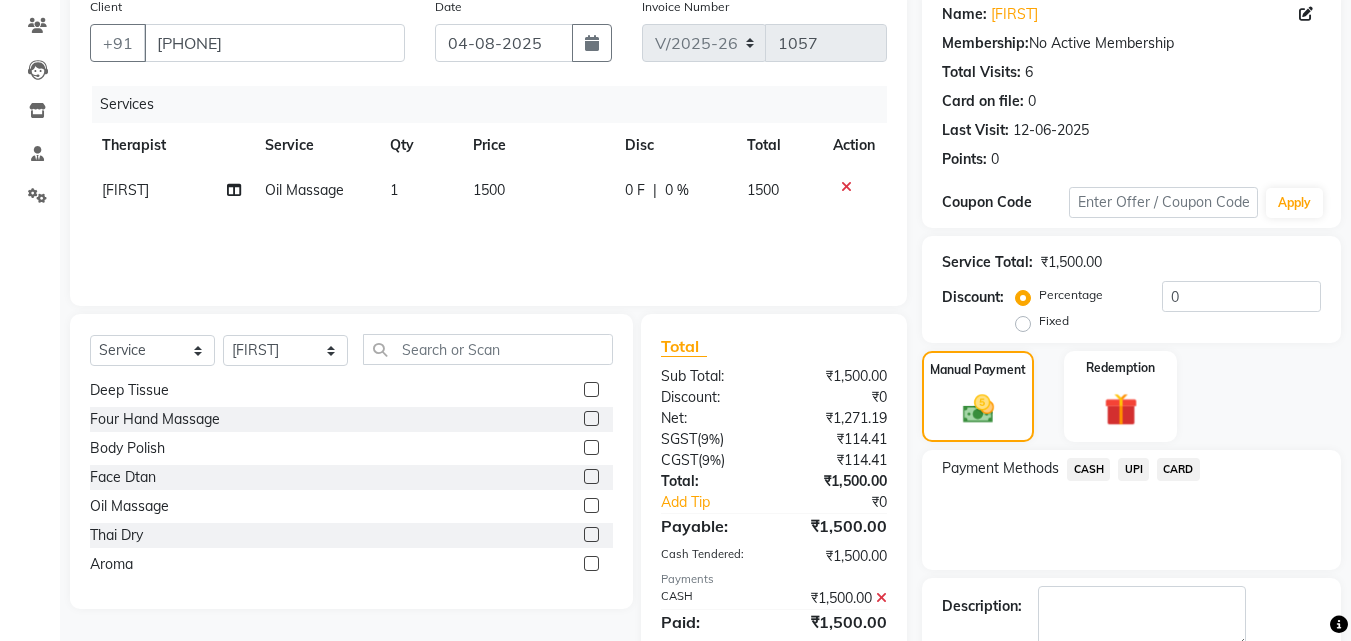 scroll, scrollTop: 275, scrollLeft: 0, axis: vertical 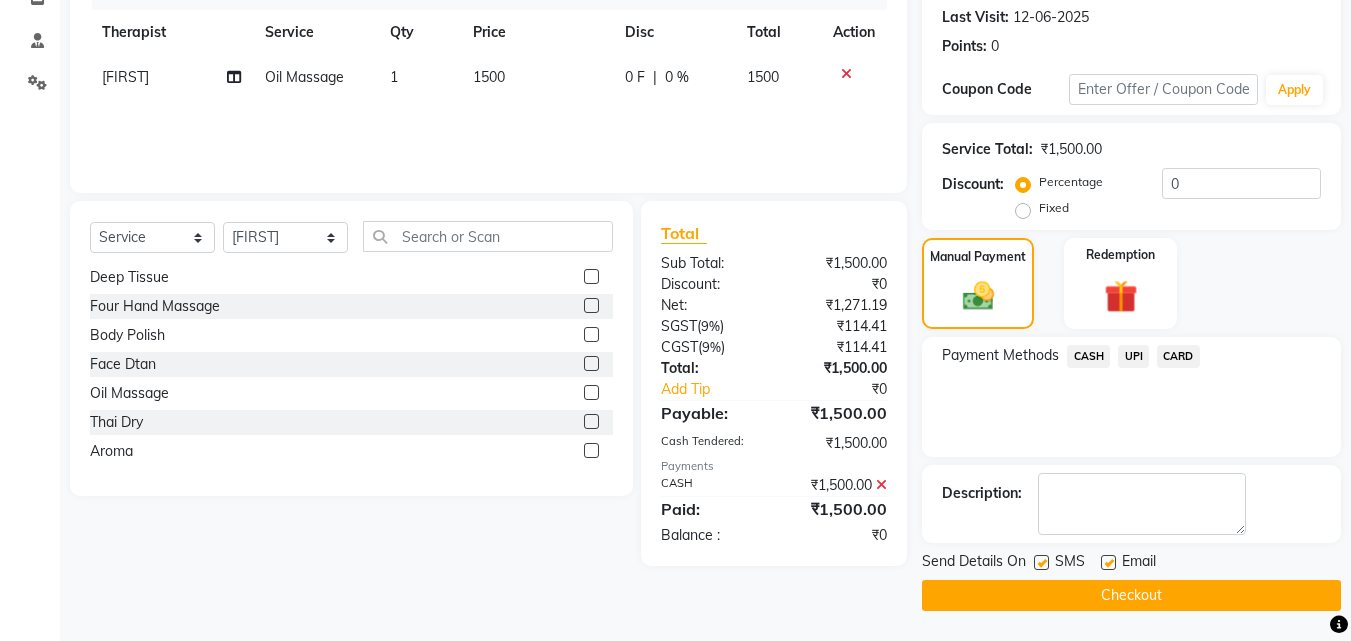 drag, startPoint x: 1039, startPoint y: 565, endPoint x: 1100, endPoint y: 566, distance: 61.008198 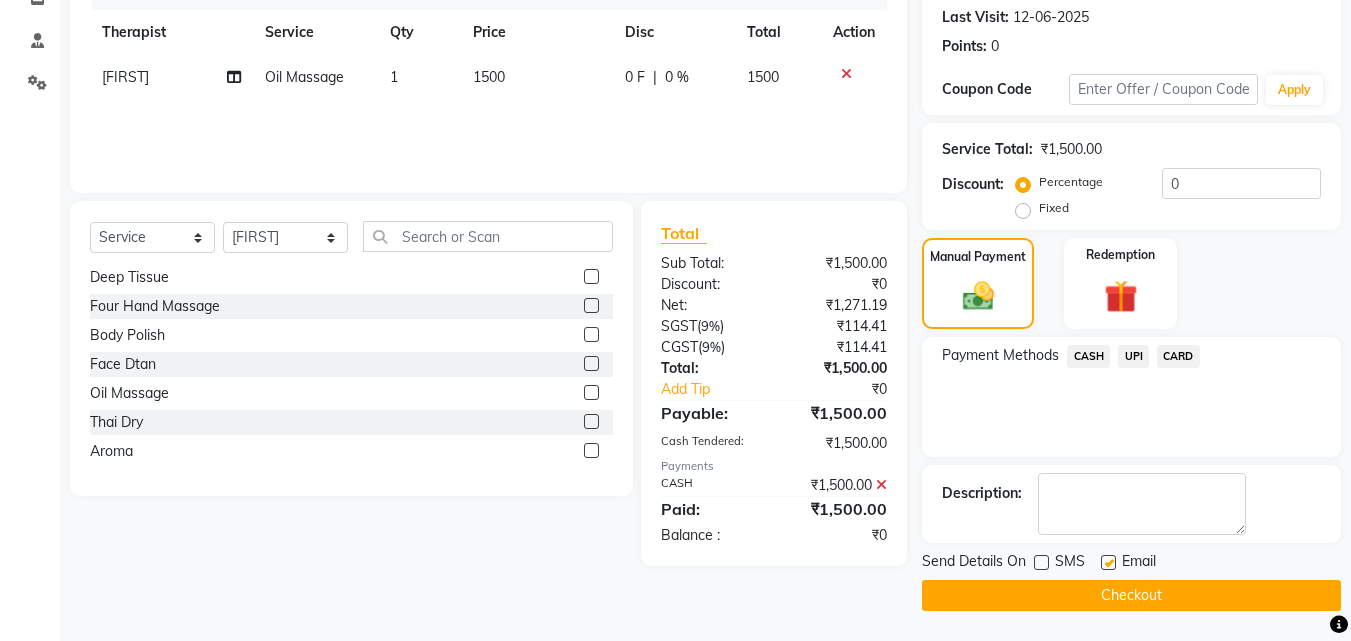 click 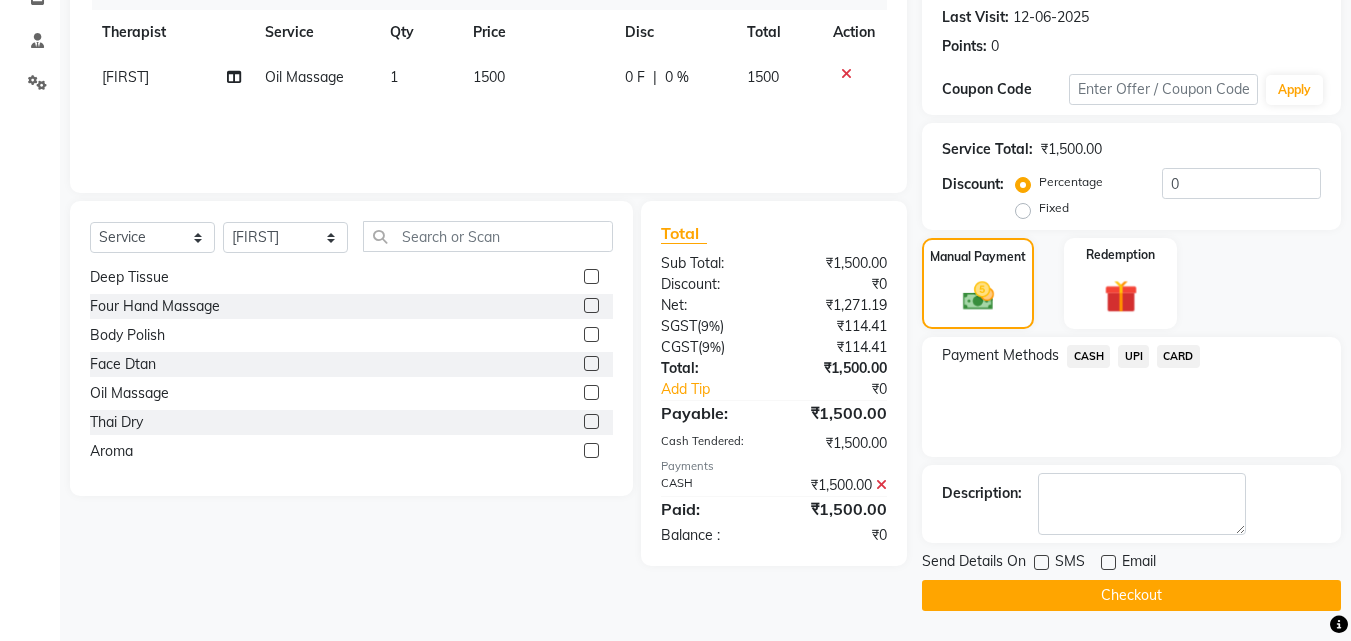 click on "Checkout" 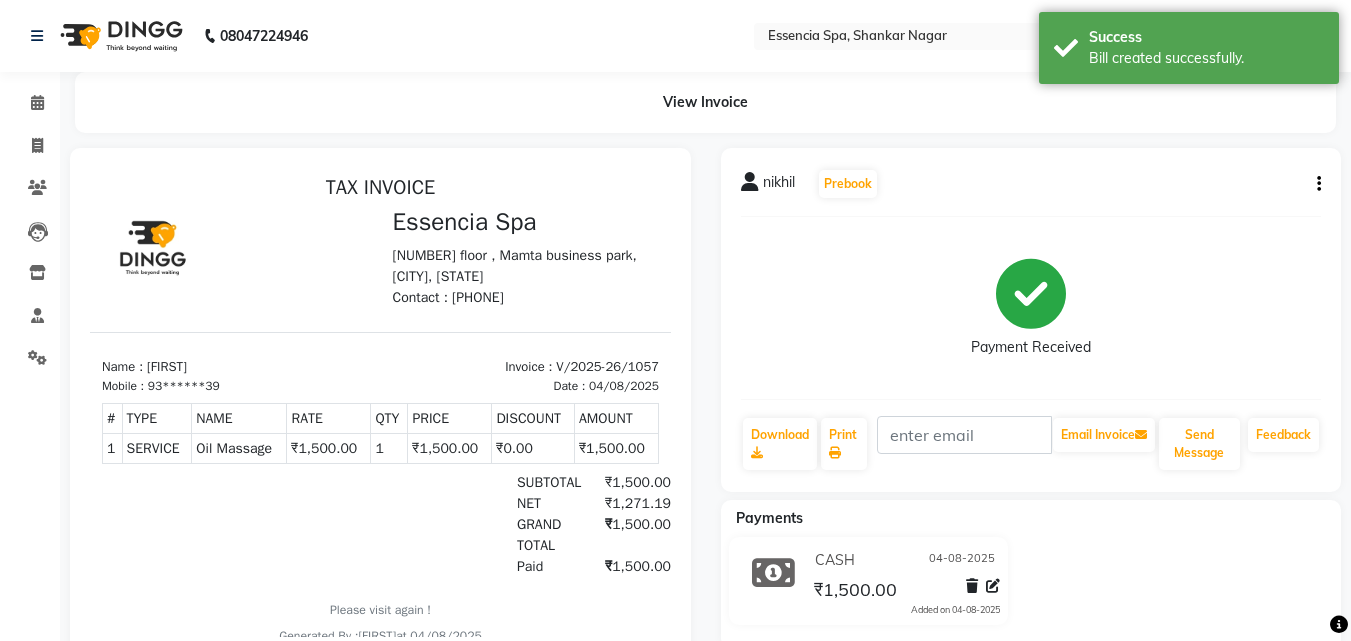 scroll, scrollTop: 0, scrollLeft: 0, axis: both 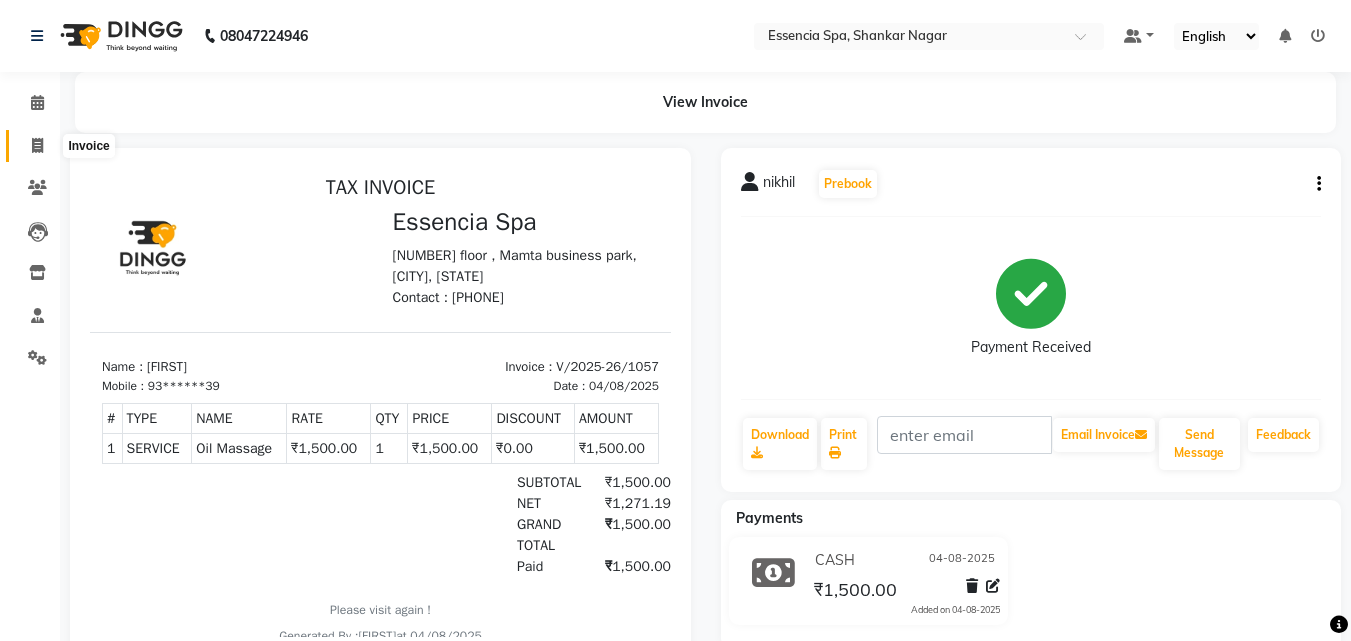 click 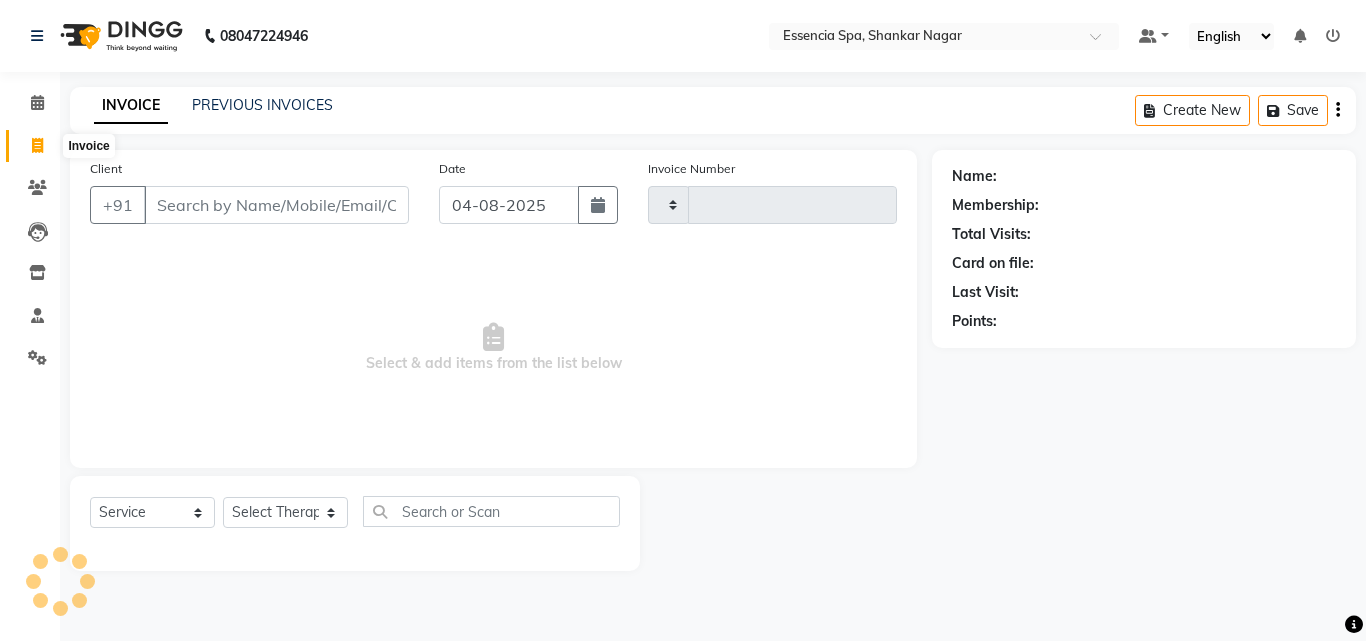 click 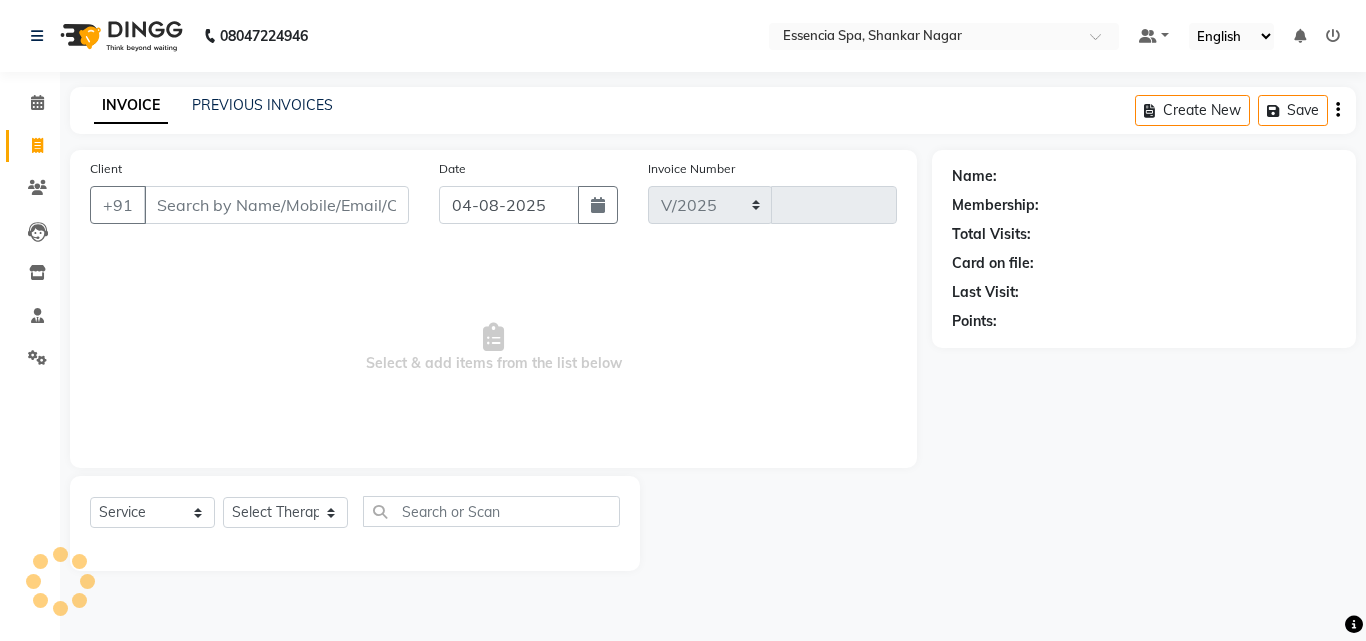 select on "7037" 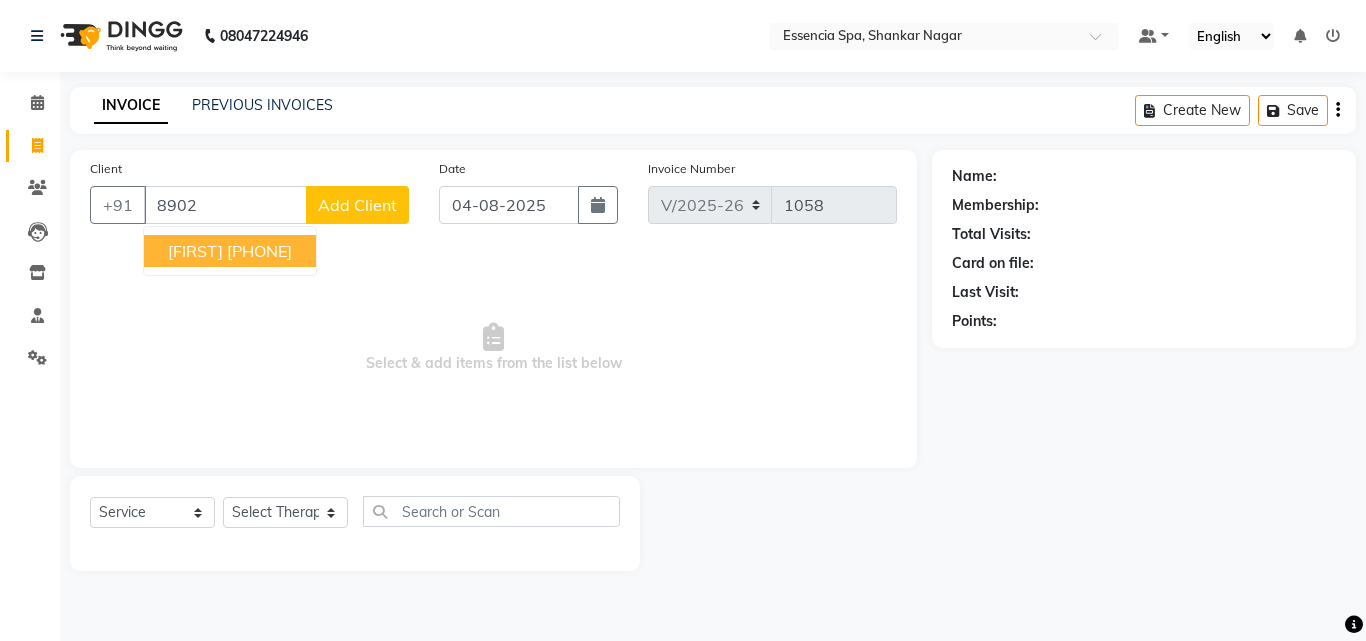 click on "[FIRST]" at bounding box center [195, 251] 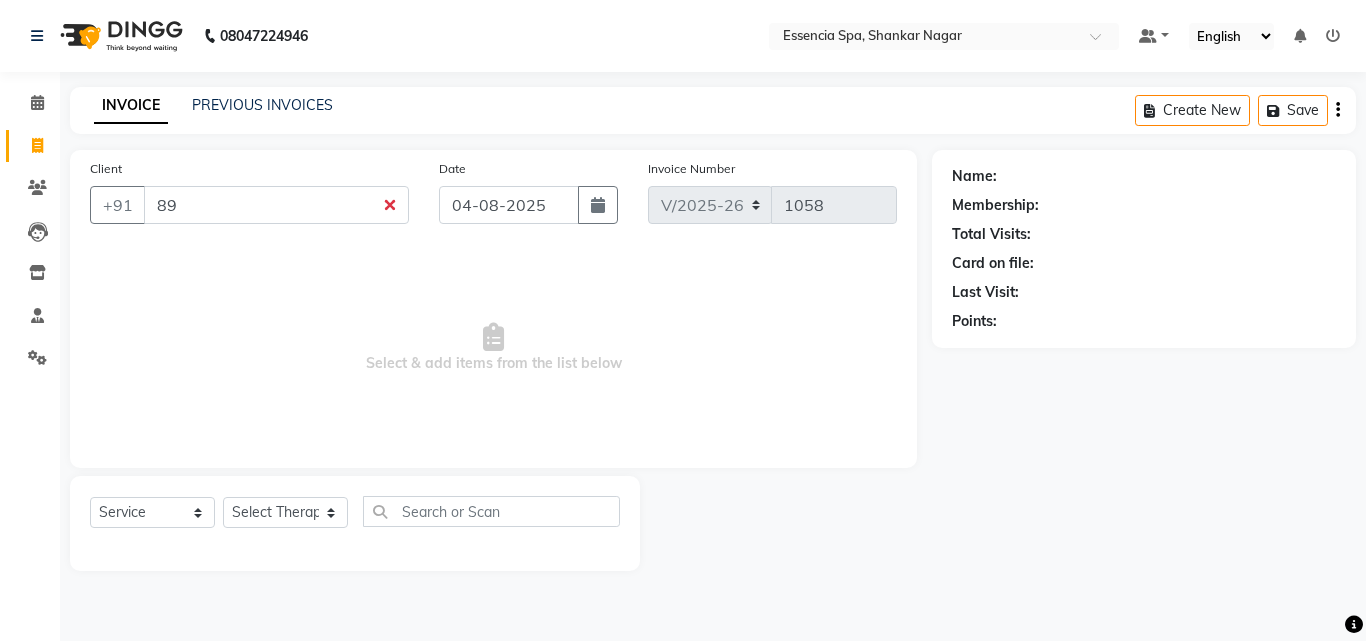 type on "8" 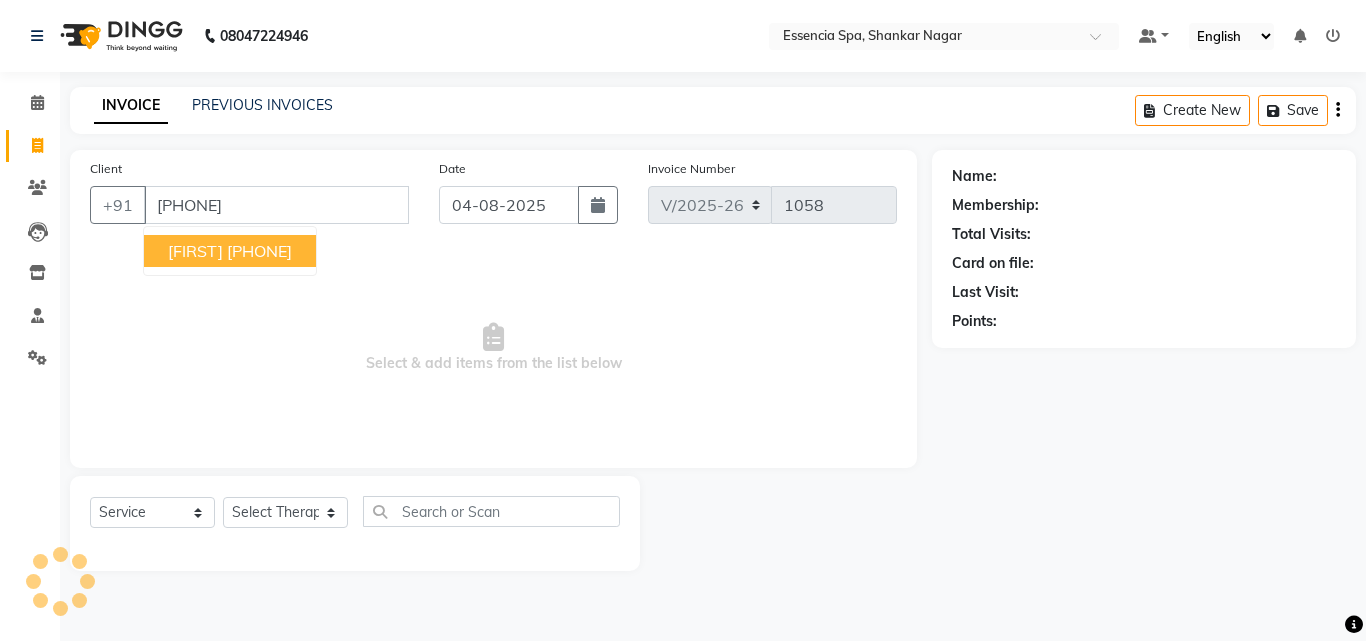 type on "[PHONE]" 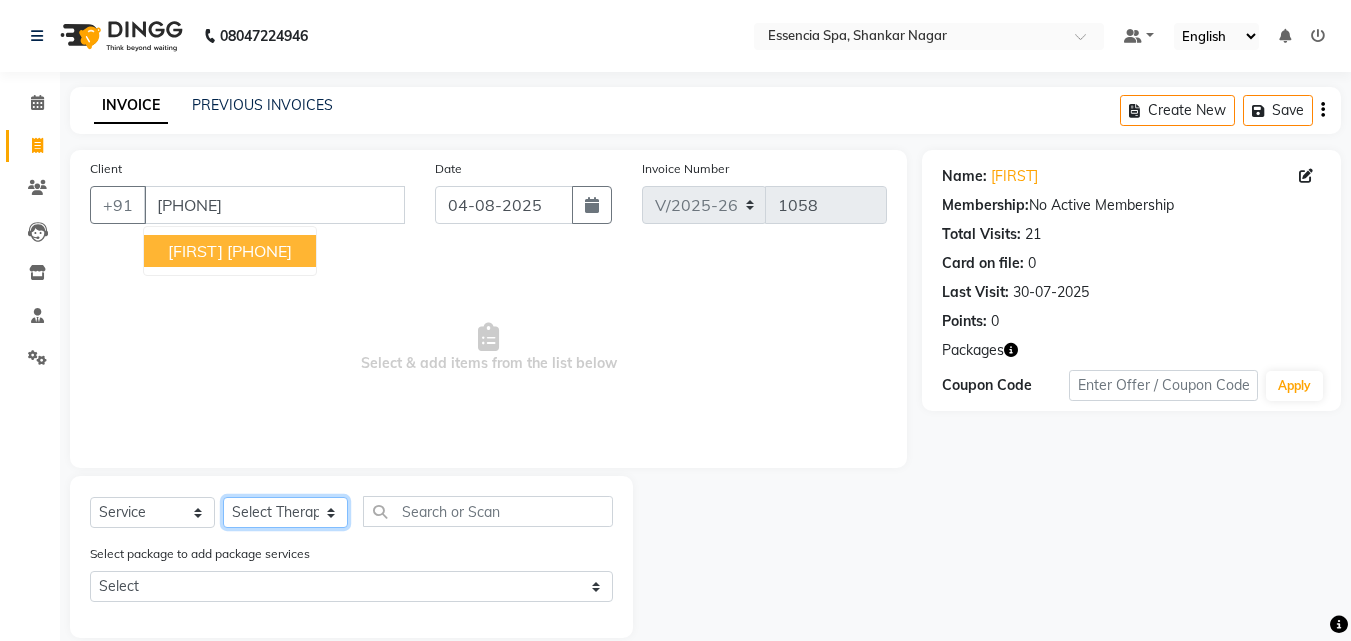 click on "Select Therapist [FIRST] [FIRST] [FIRST] [FIRST] [FIRST] [FIRST] [FIRST] [FIRST]" 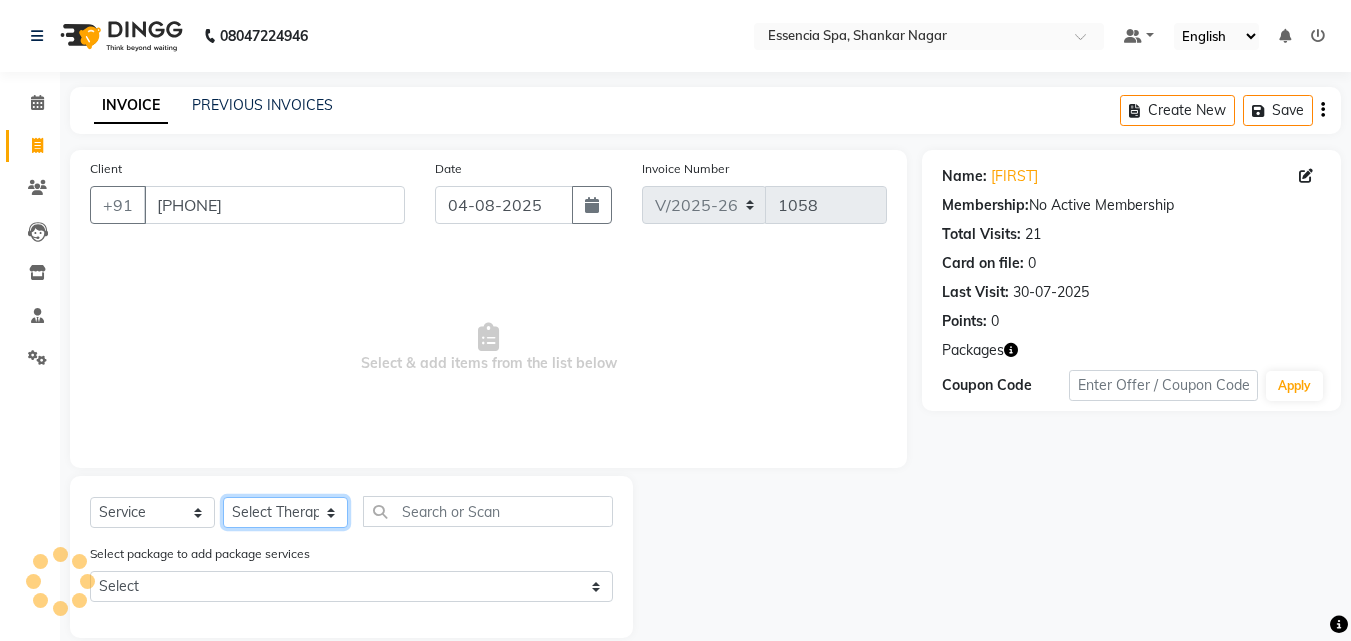 select on "58078" 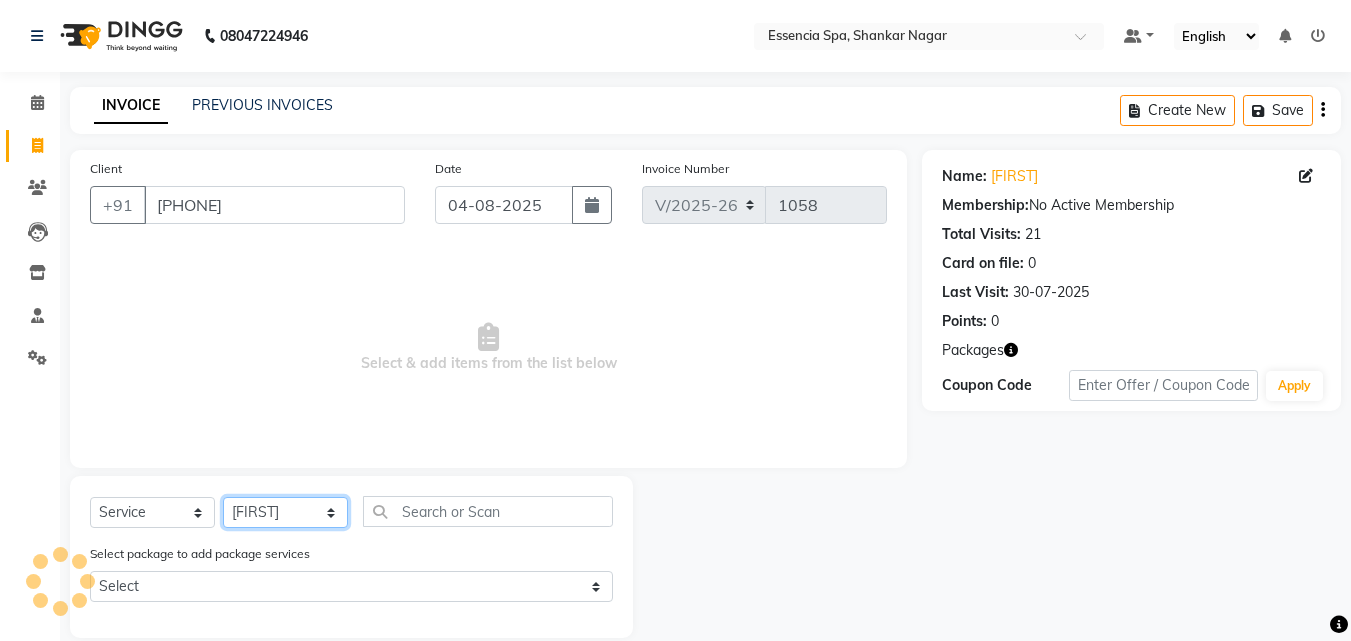click on "Select Therapist [FIRST] [FIRST] [FIRST] [FIRST] [FIRST] [FIRST] [FIRST] [FIRST]" 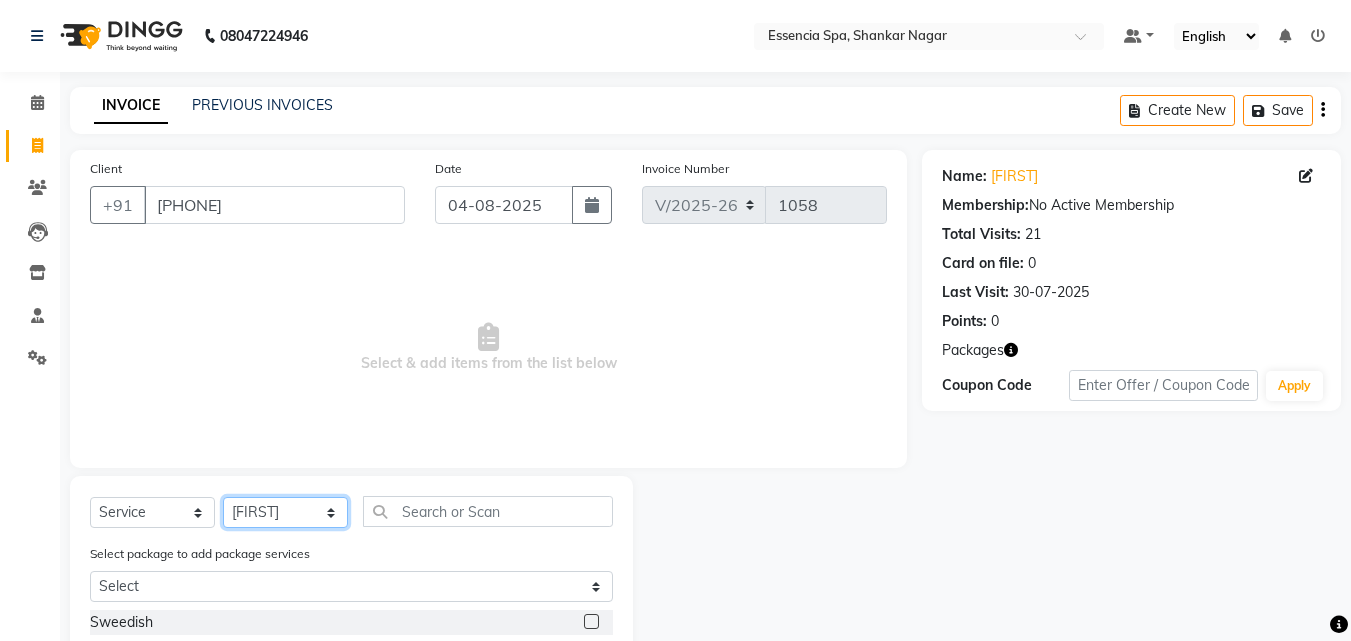 scroll, scrollTop: 227, scrollLeft: 0, axis: vertical 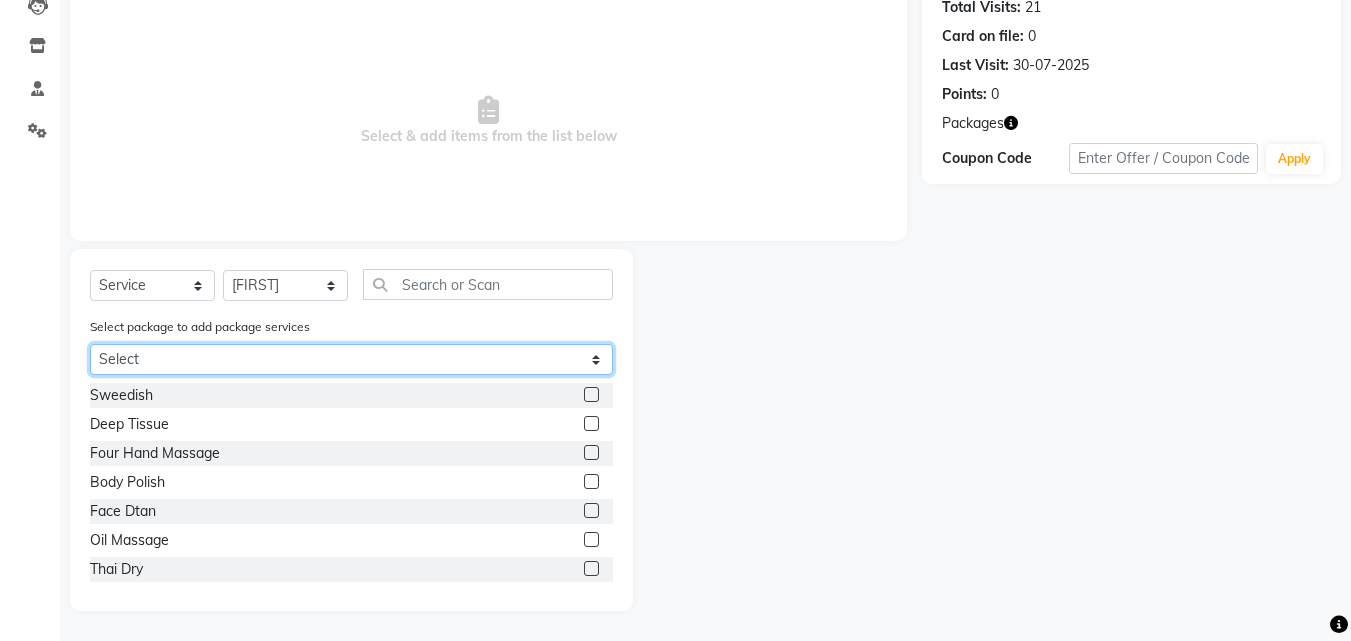 click on "Select 5k6 5k6 5k6 5k6" 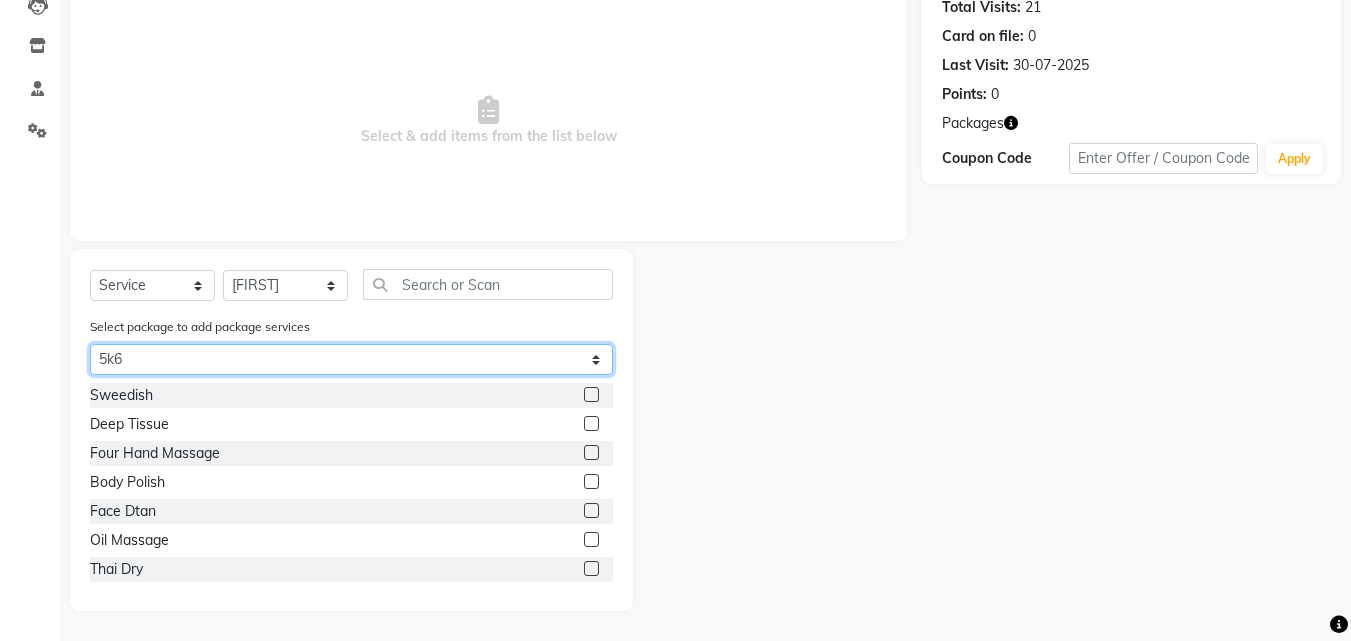 click on "Select 5k6 5k6 5k6 5k6" 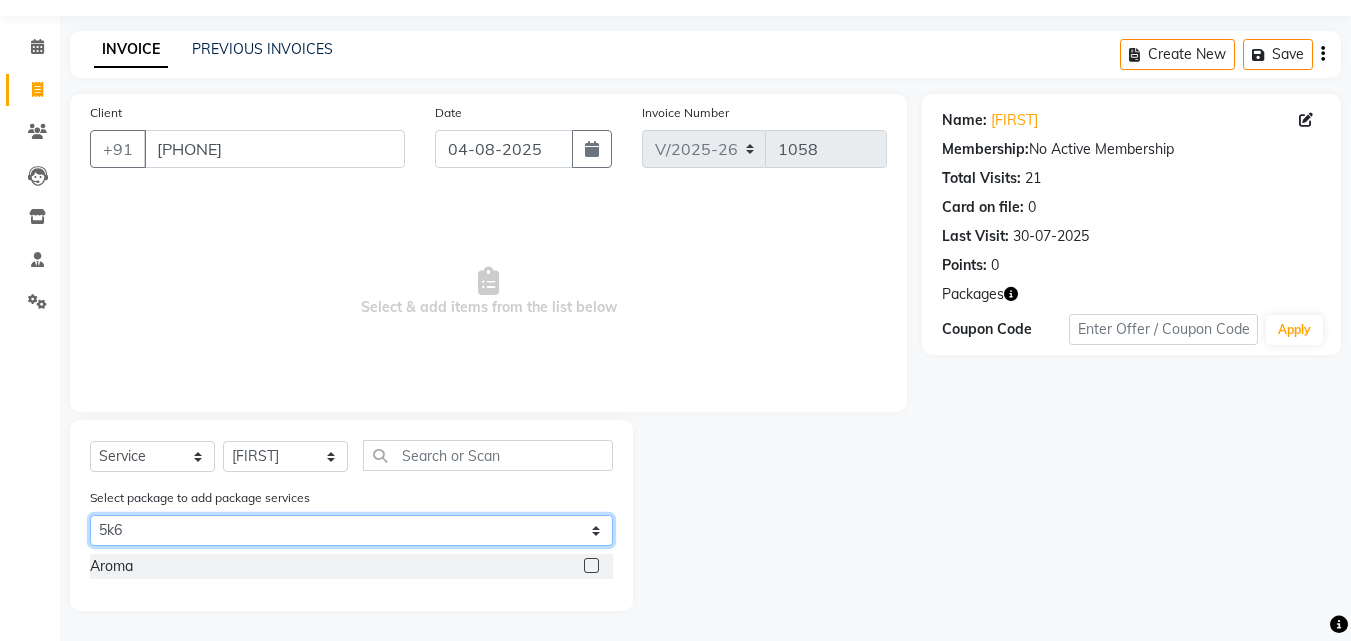 scroll, scrollTop: 56, scrollLeft: 0, axis: vertical 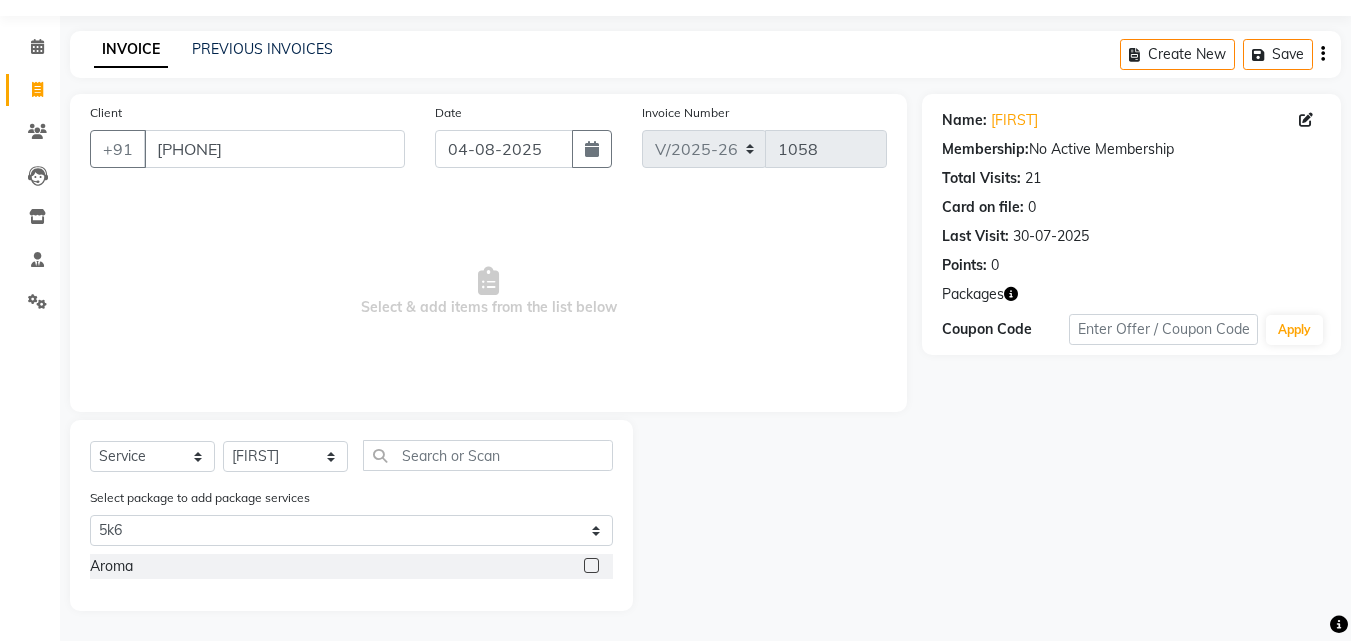 click 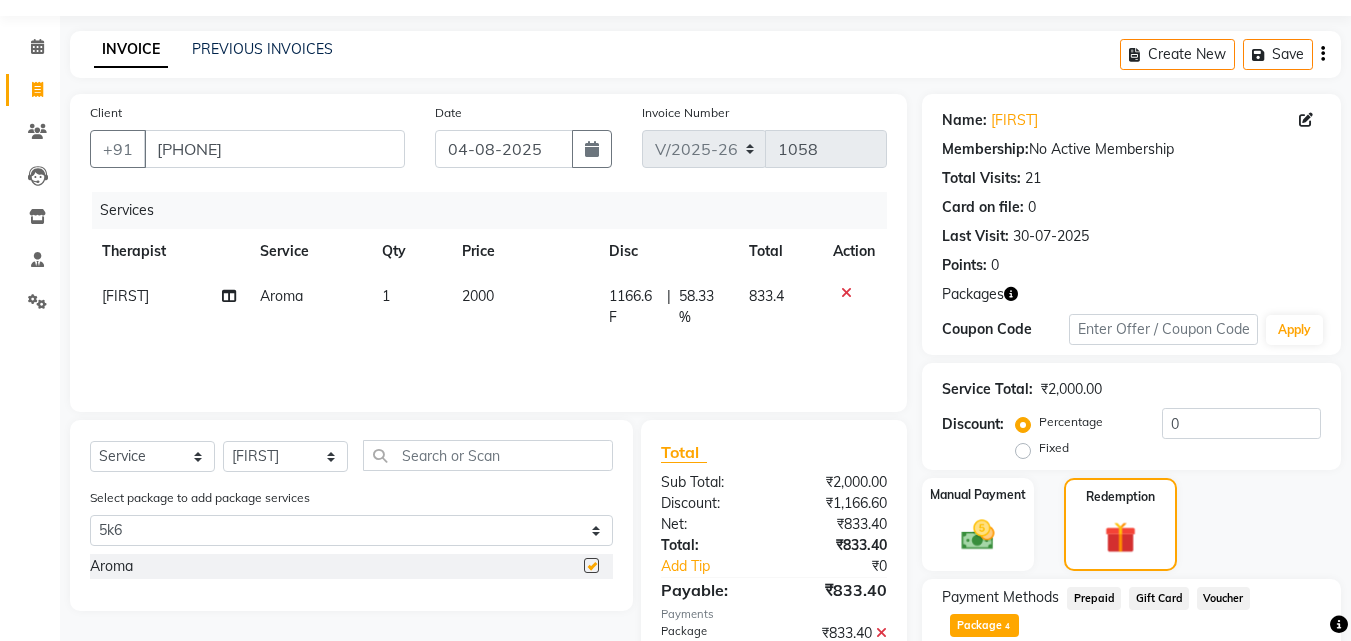checkbox on "false" 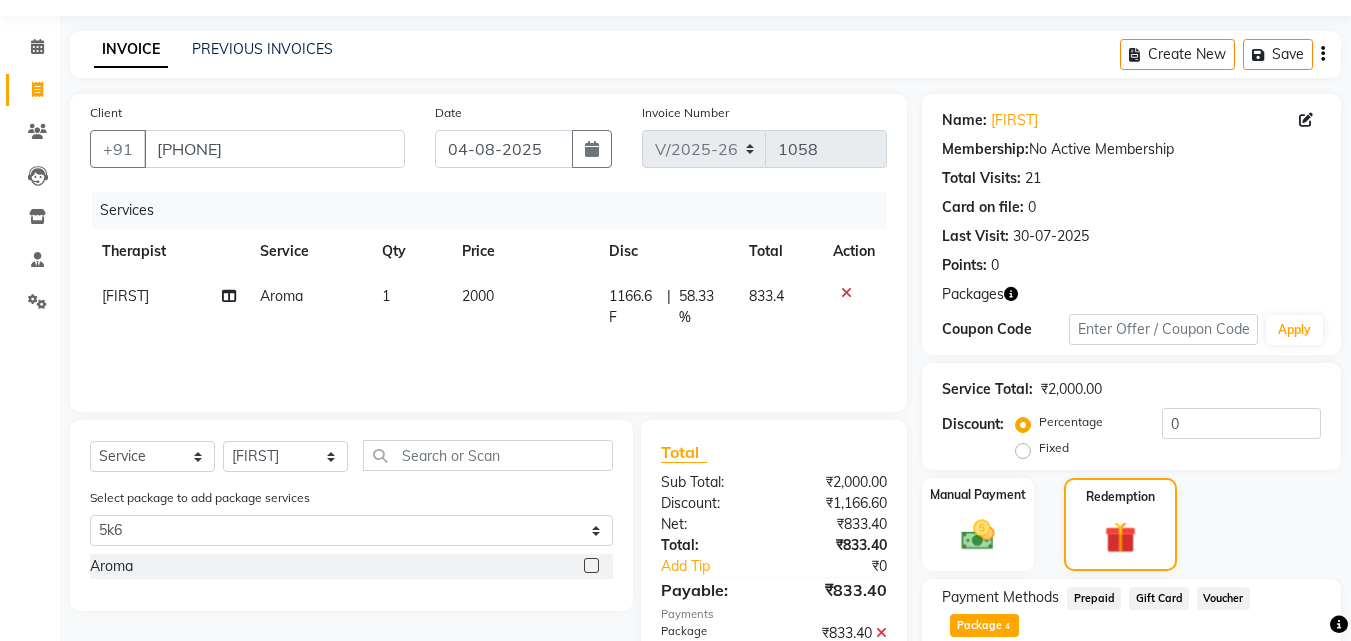 scroll, scrollTop: 486, scrollLeft: 0, axis: vertical 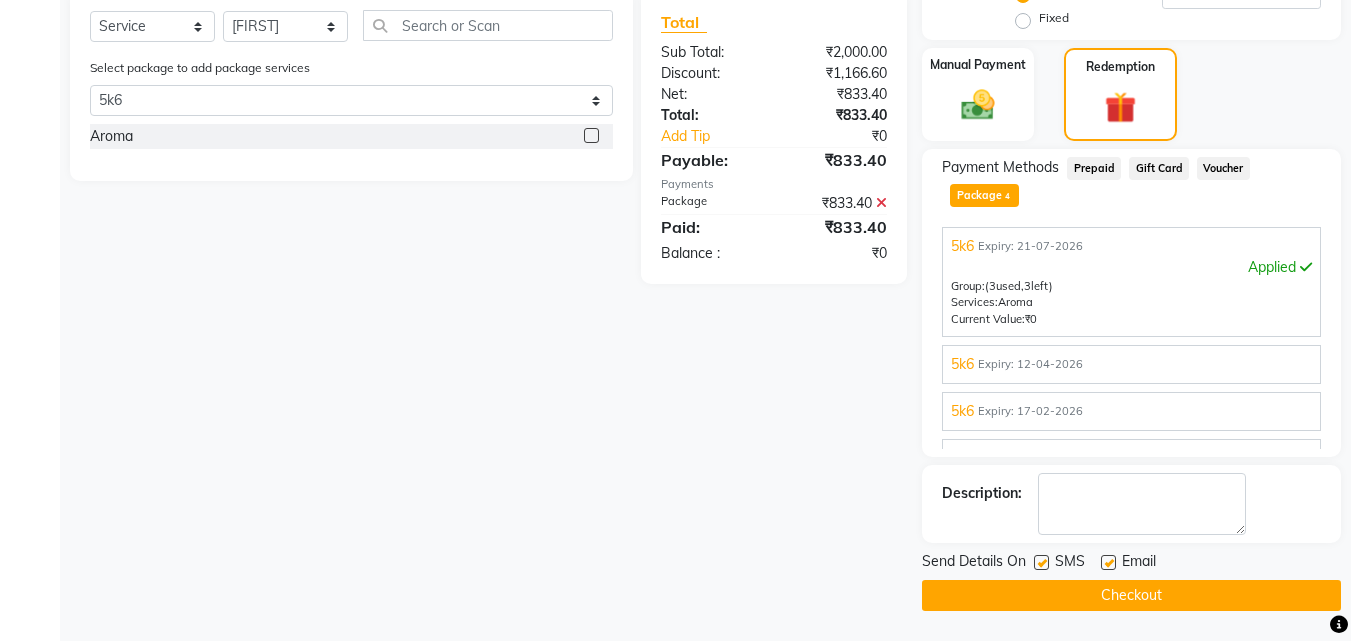 click 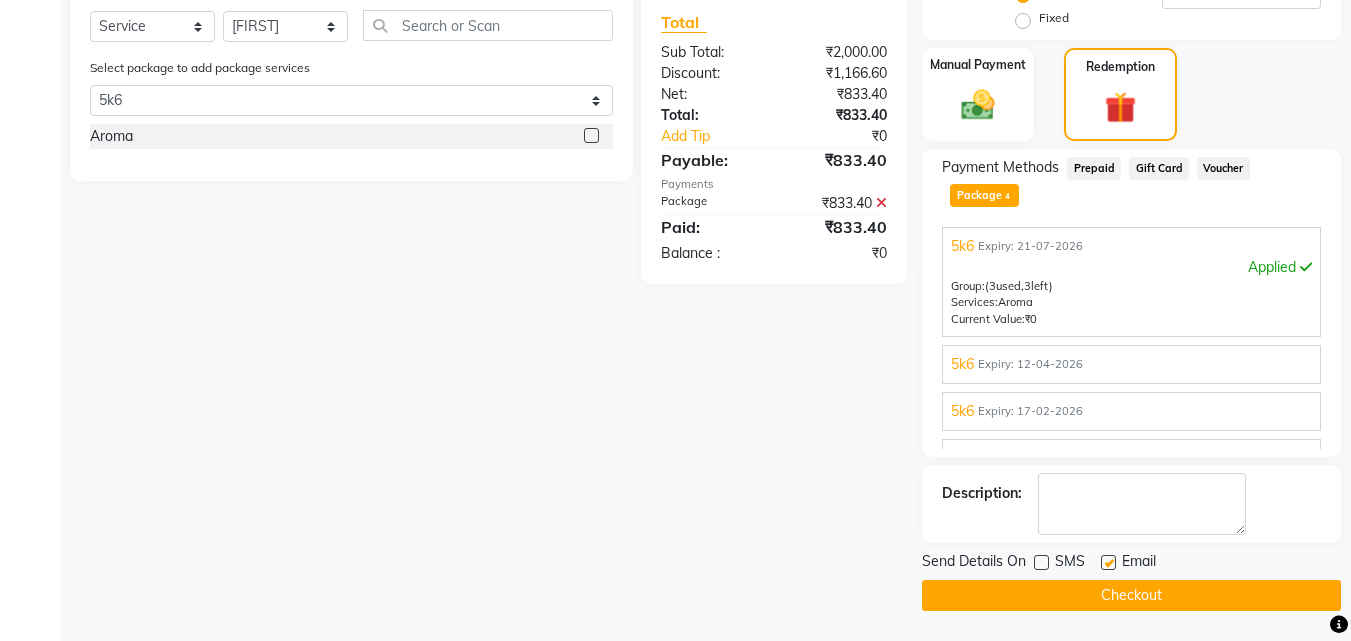 click 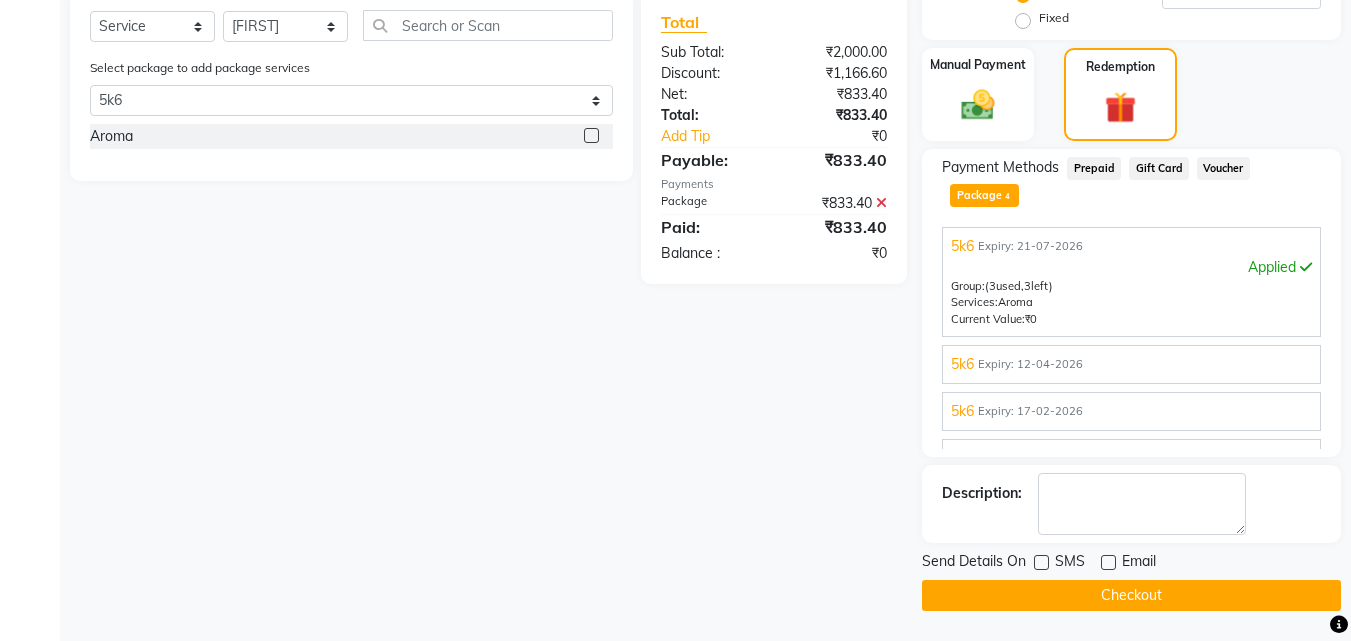 click on "Checkout" 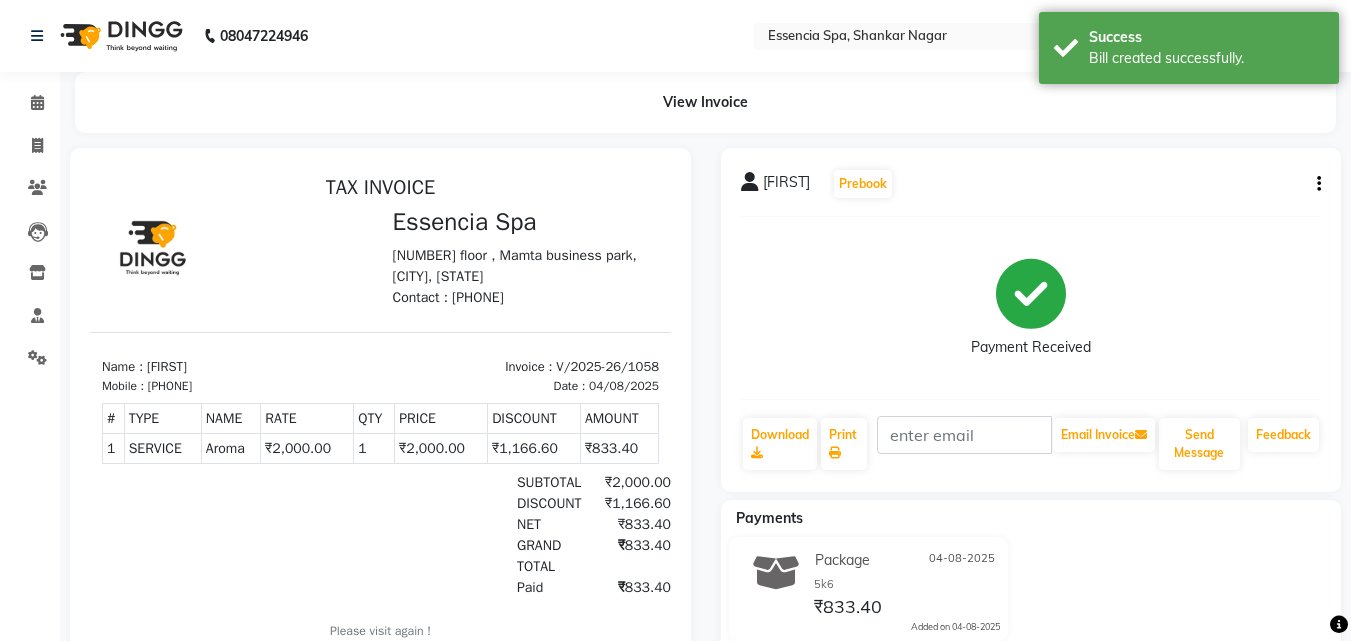 scroll, scrollTop: 0, scrollLeft: 0, axis: both 